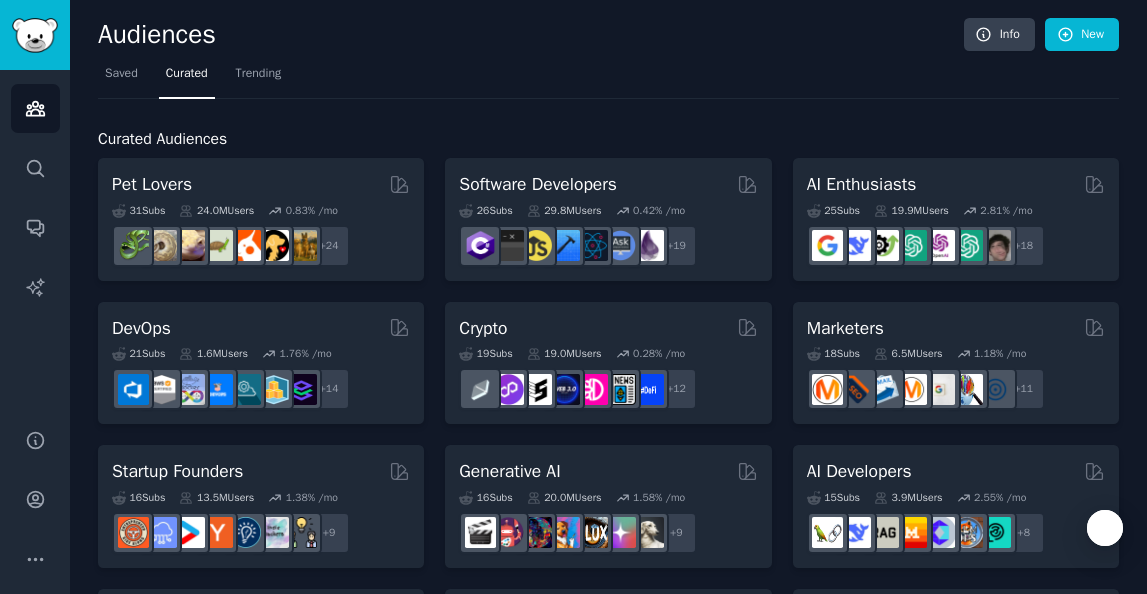 scroll, scrollTop: 0, scrollLeft: 0, axis: both 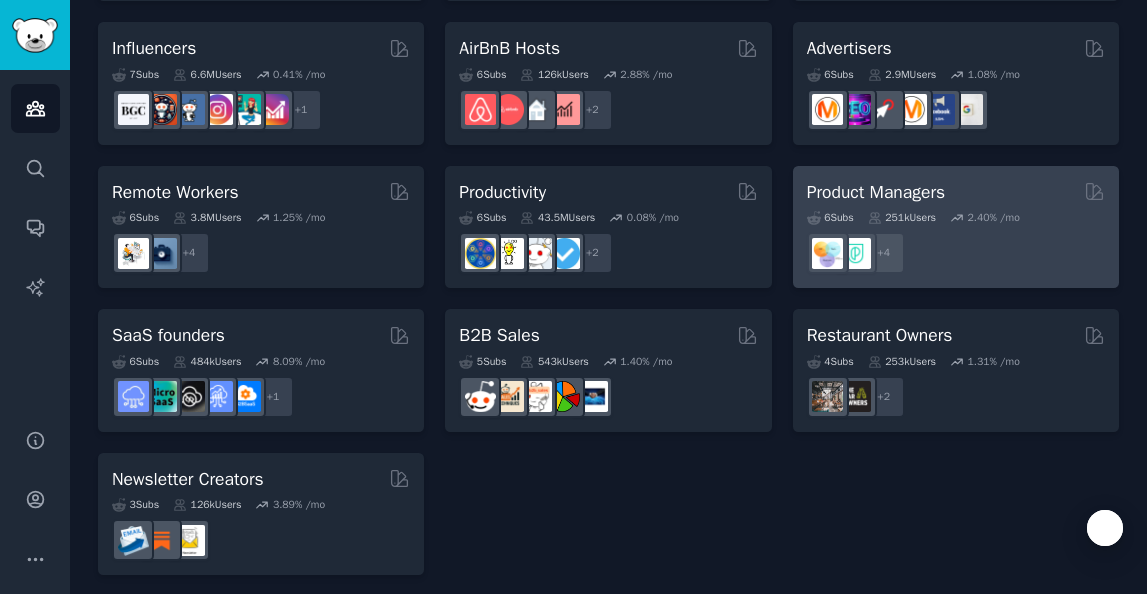click on "6  Sub s 251k  Users 2.40 % /mo + 4" at bounding box center [956, 239] 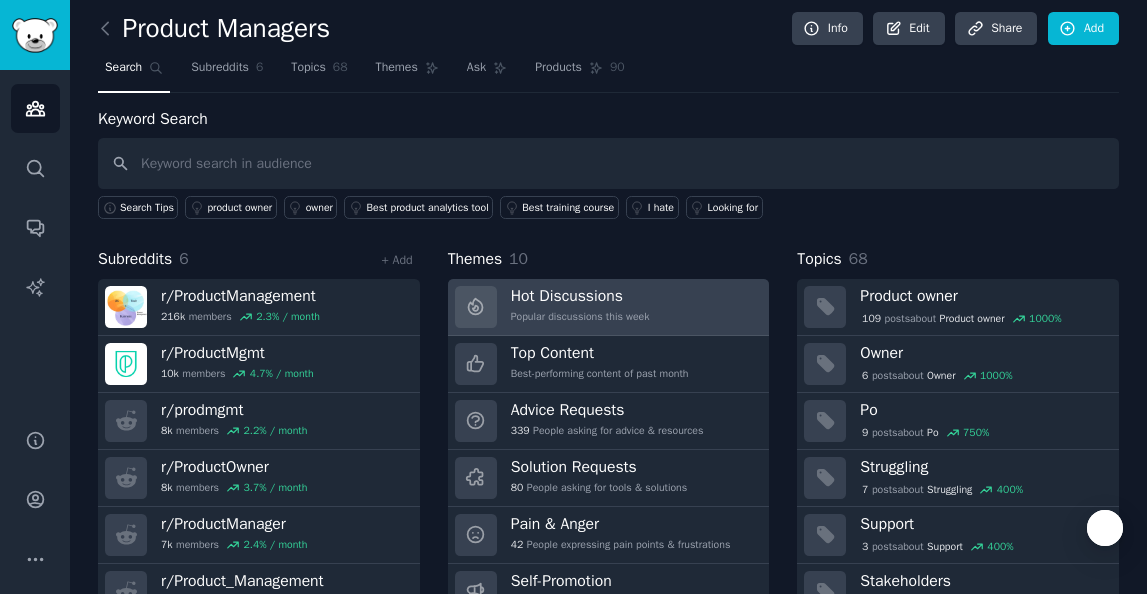 scroll, scrollTop: 0, scrollLeft: 0, axis: both 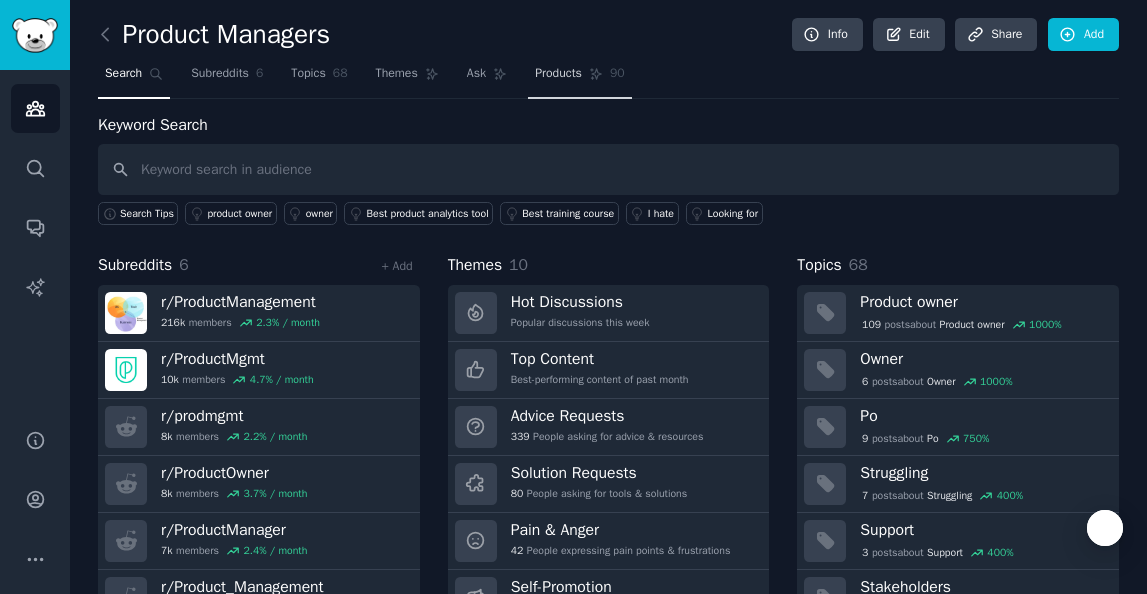 click on "Products 90" at bounding box center [579, 78] 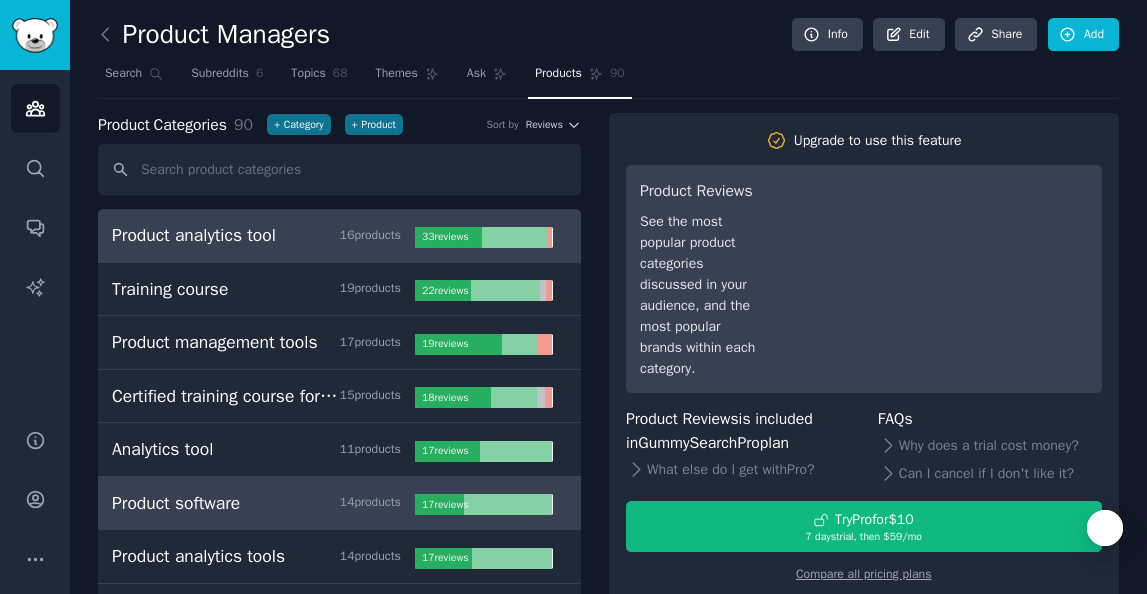 click on "Product software 14  product s" at bounding box center [263, 503] 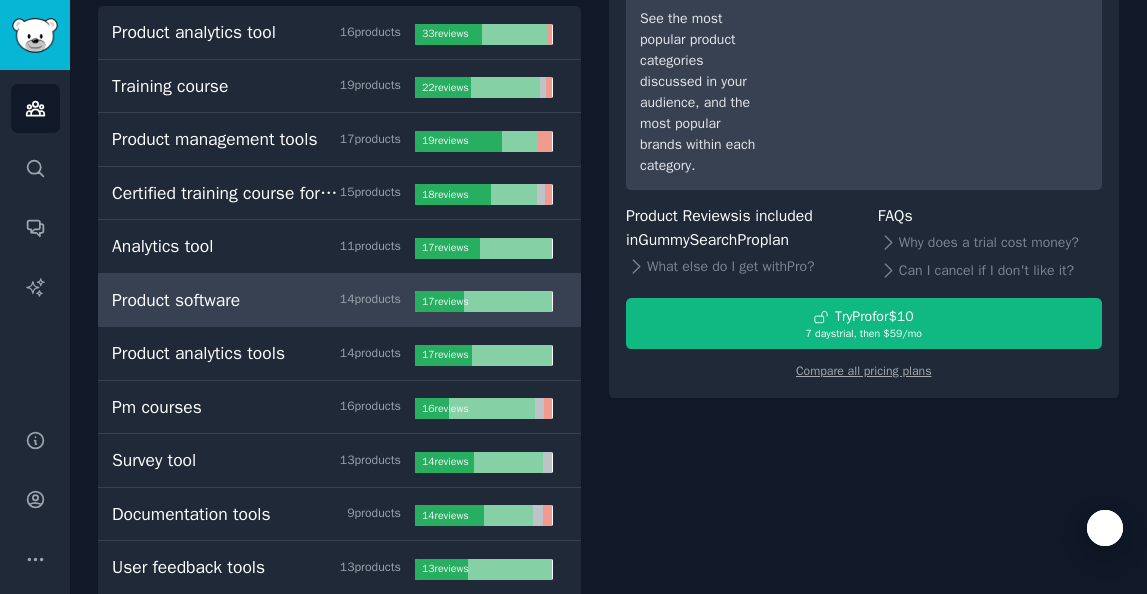 scroll, scrollTop: 0, scrollLeft: 0, axis: both 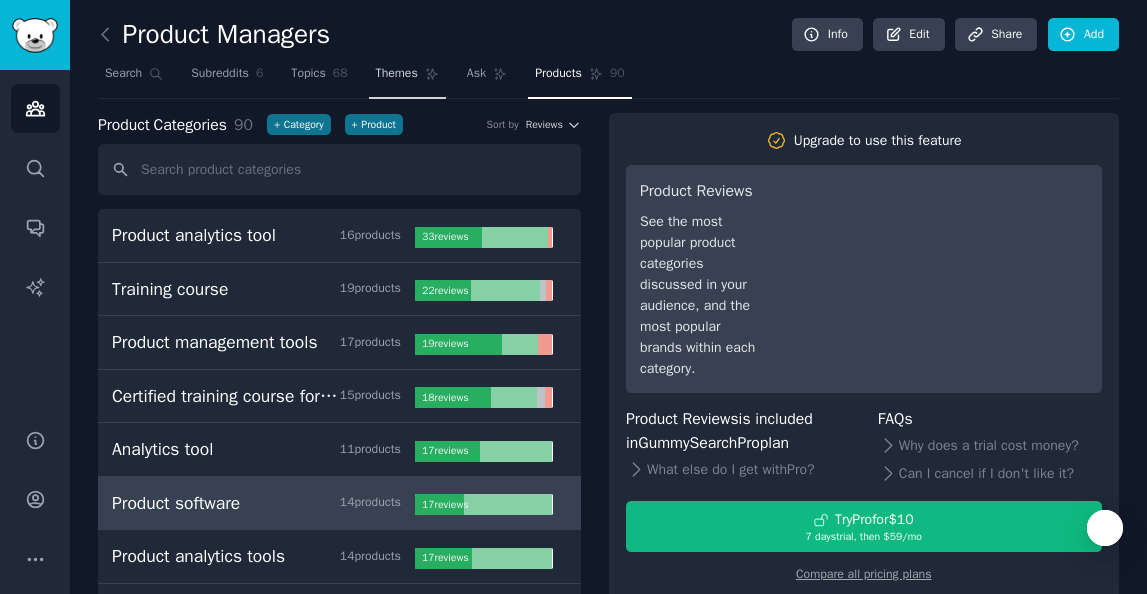 click on "Themes" at bounding box center (407, 78) 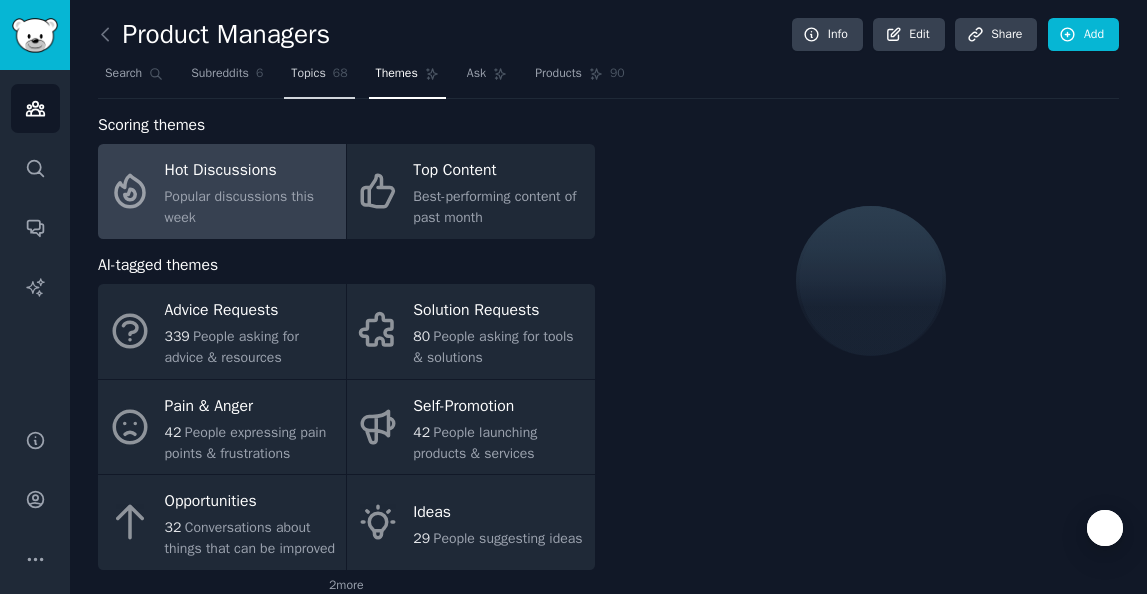 click on "Topics" at bounding box center (308, 74) 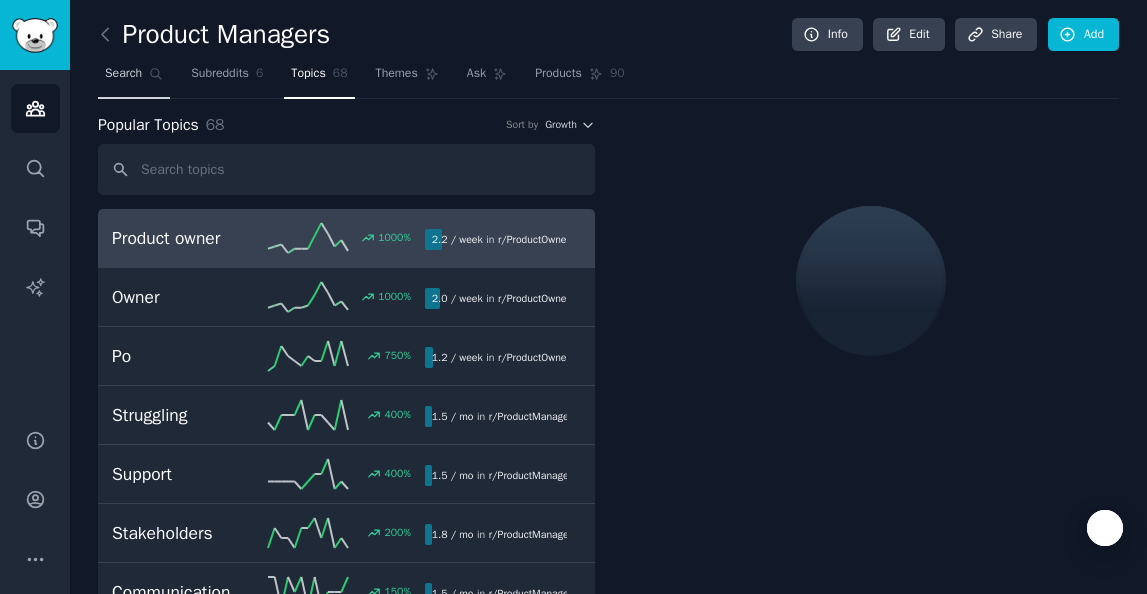 click on "Search" at bounding box center [123, 74] 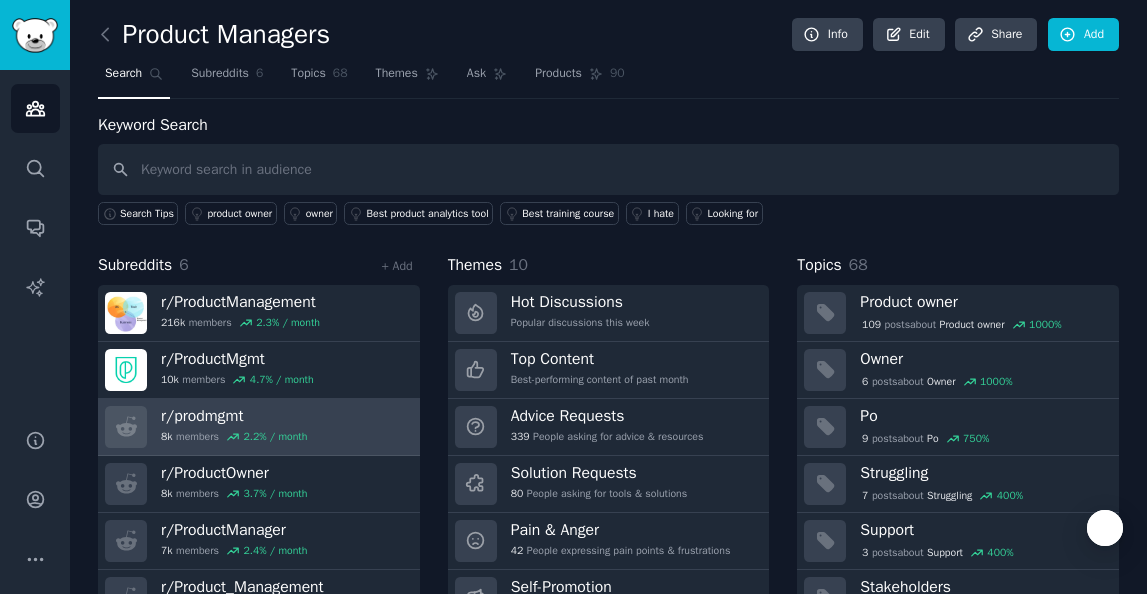 scroll, scrollTop: 0, scrollLeft: 0, axis: both 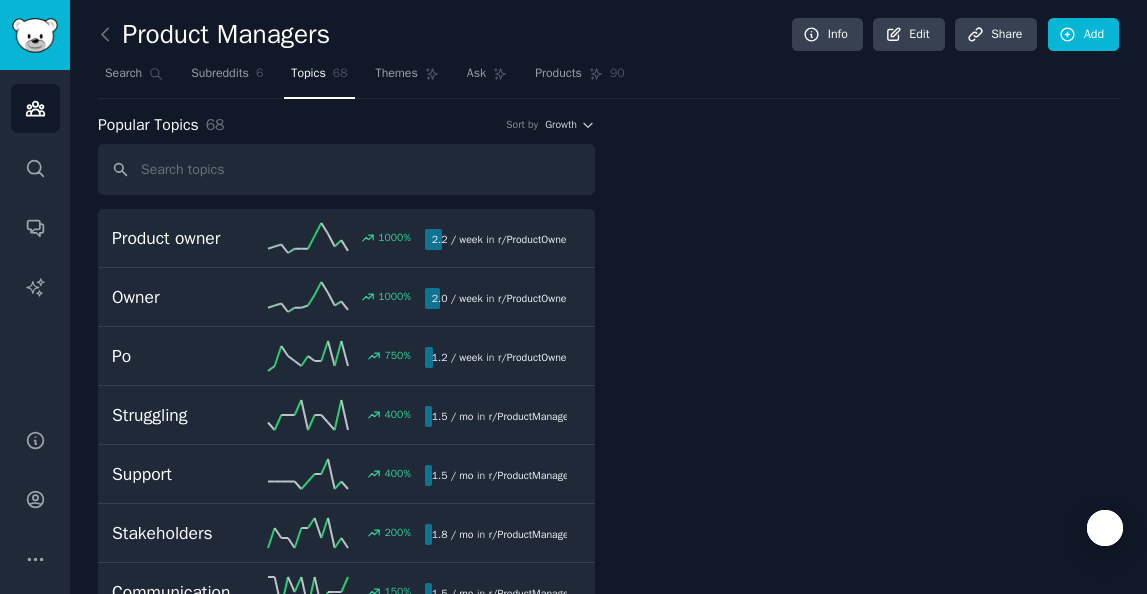 click at bounding box center (110, 35) 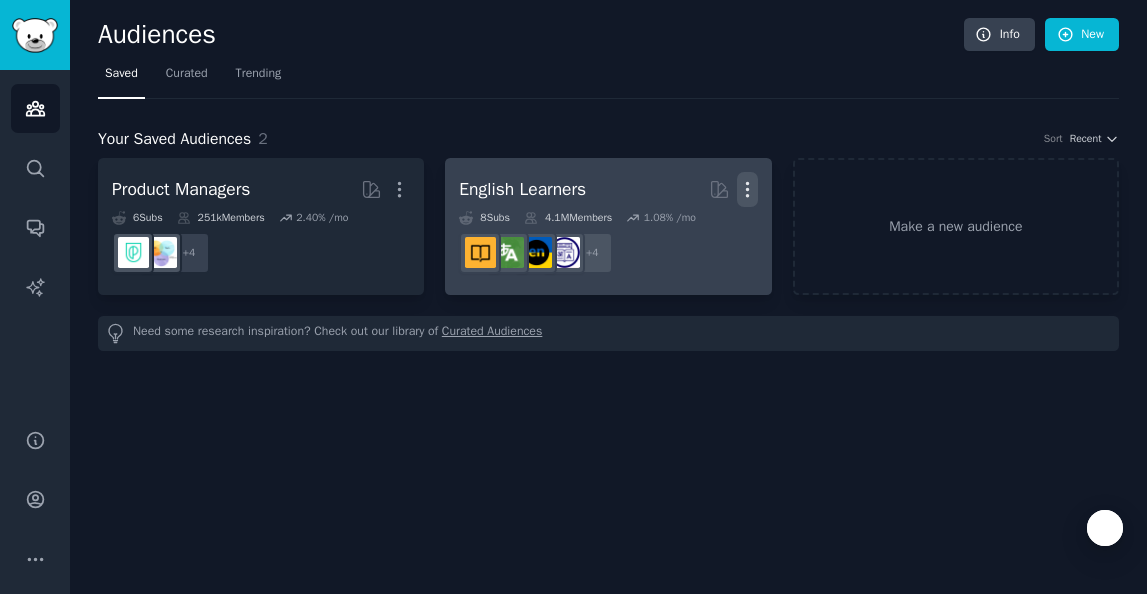 click 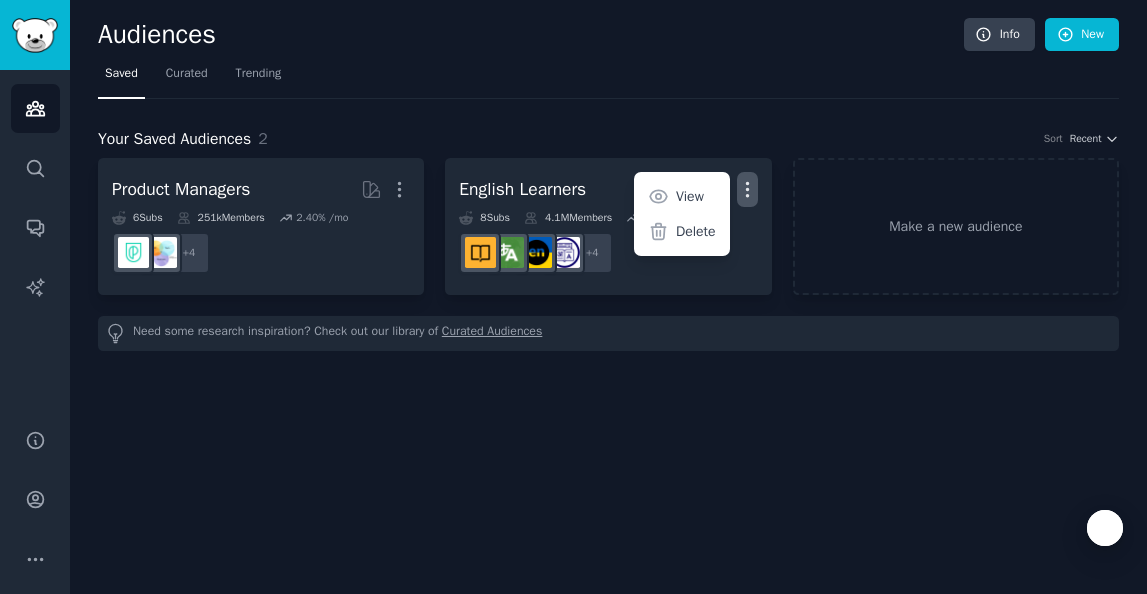 click on "Audiences Info New Saved Curated Trending Your Saved Audiences 2 Sort Recent Product Managers More 6  Sub s 251k  Members 2.40 % /mo + 4 English Learners More View Delete 8  Sub s 4.1M  Members 1.08 % /mo + 4 Make a new audience Need some research inspiration? Check out our library of  Curated Audiences" 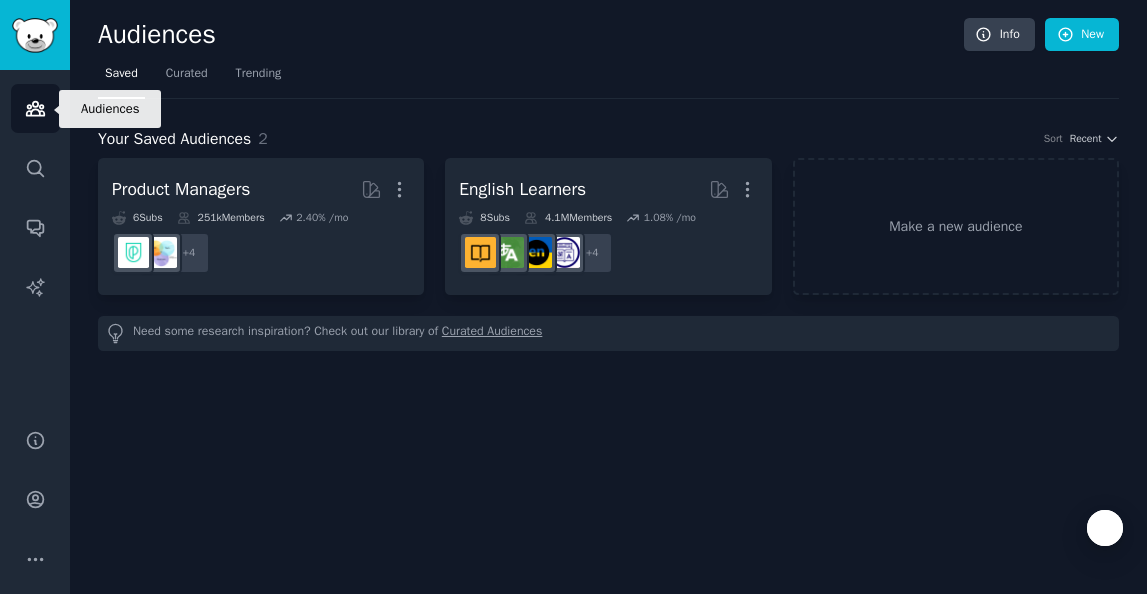 click 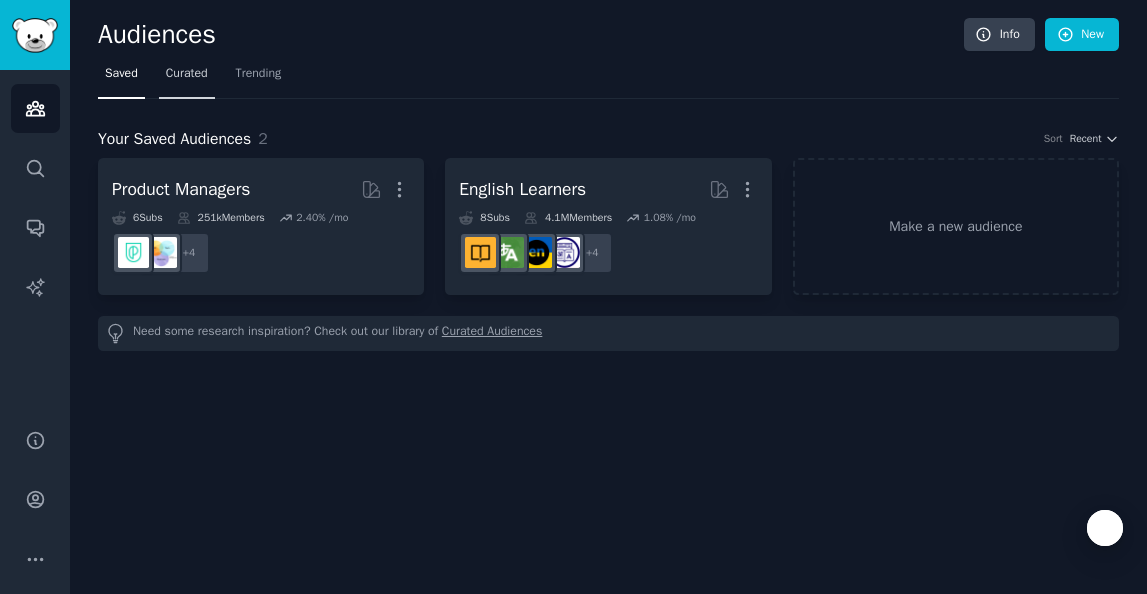 click on "Curated" at bounding box center [187, 78] 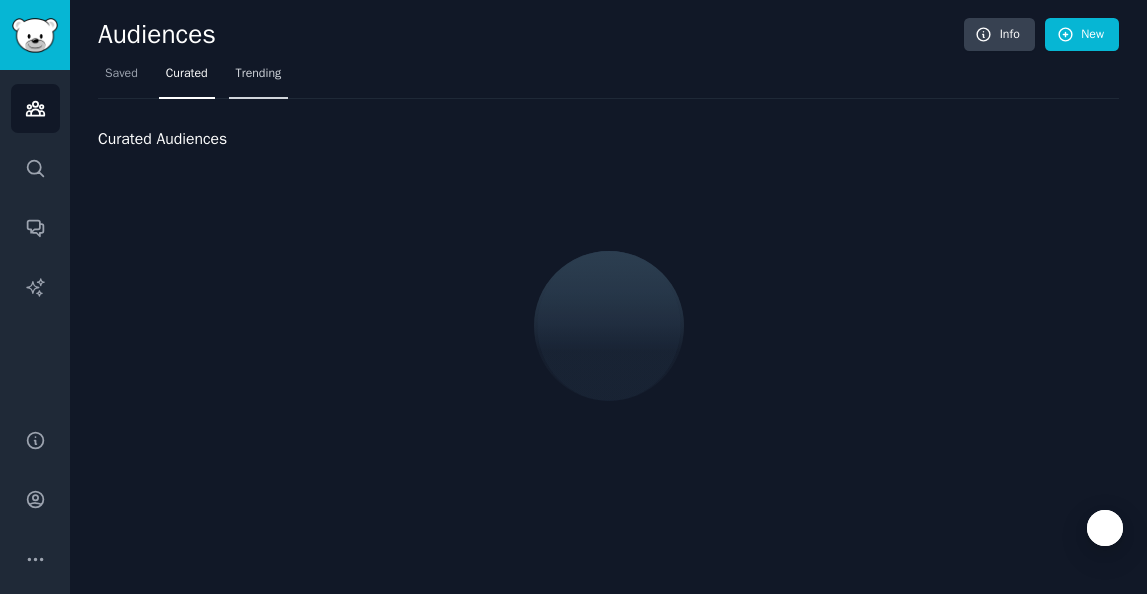 click on "Trending" at bounding box center (259, 74) 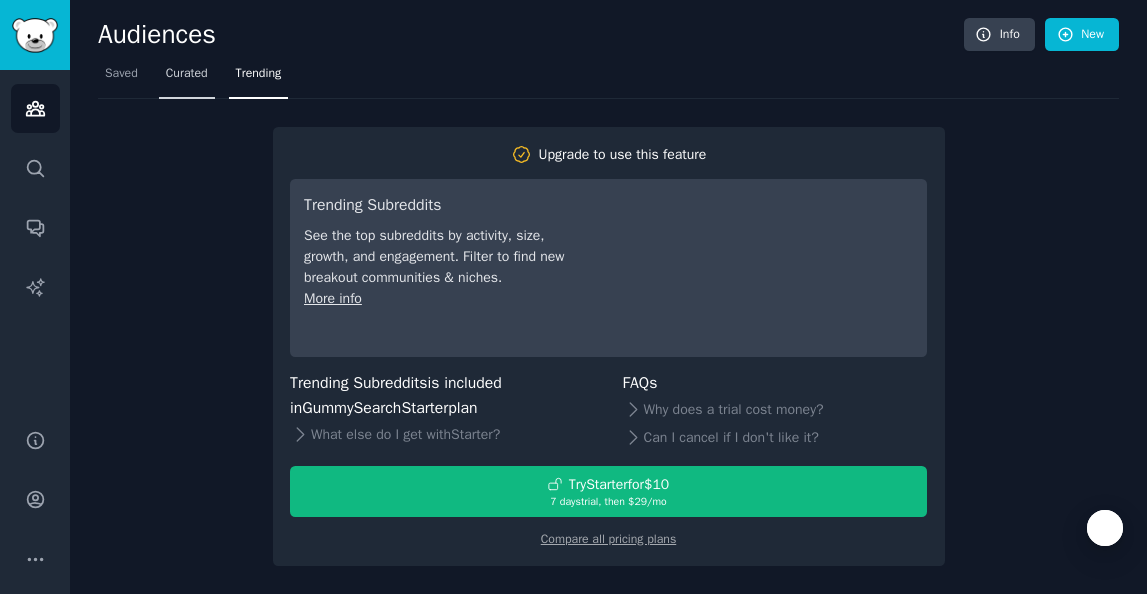 click on "Curated" at bounding box center (187, 78) 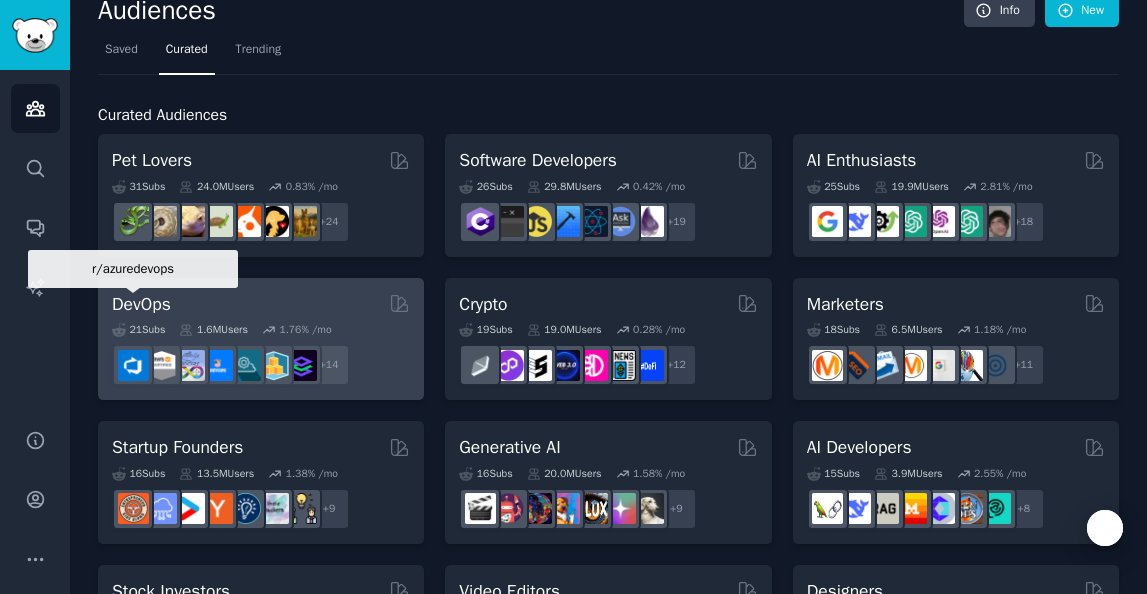 scroll, scrollTop: 16, scrollLeft: 0, axis: vertical 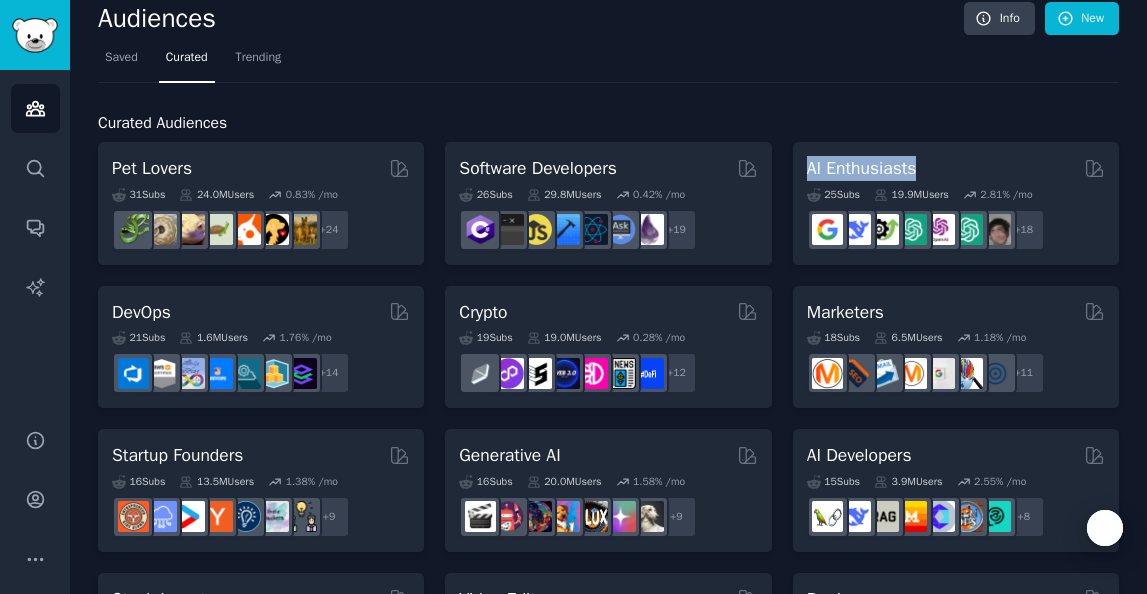 drag, startPoint x: 932, startPoint y: 169, endPoint x: 792, endPoint y: 175, distance: 140.12851 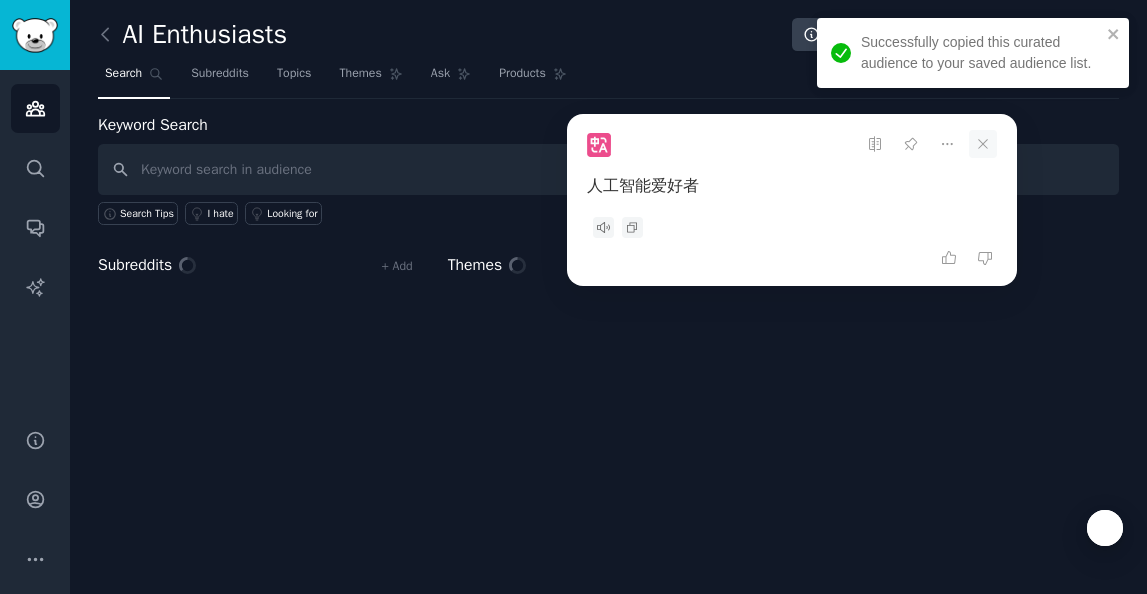 click 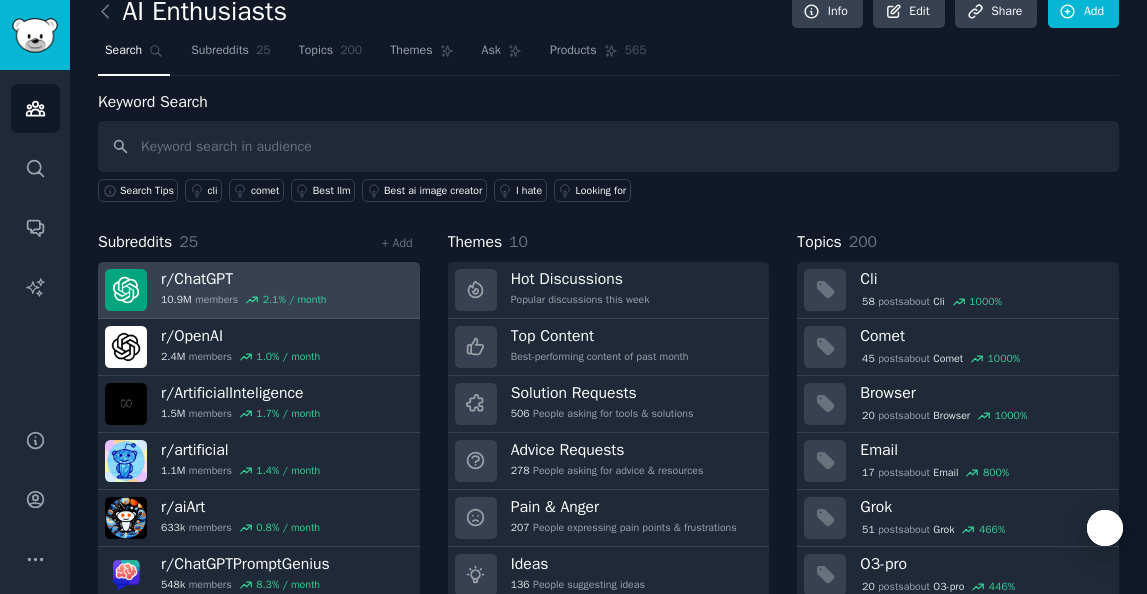 scroll, scrollTop: 3, scrollLeft: 0, axis: vertical 